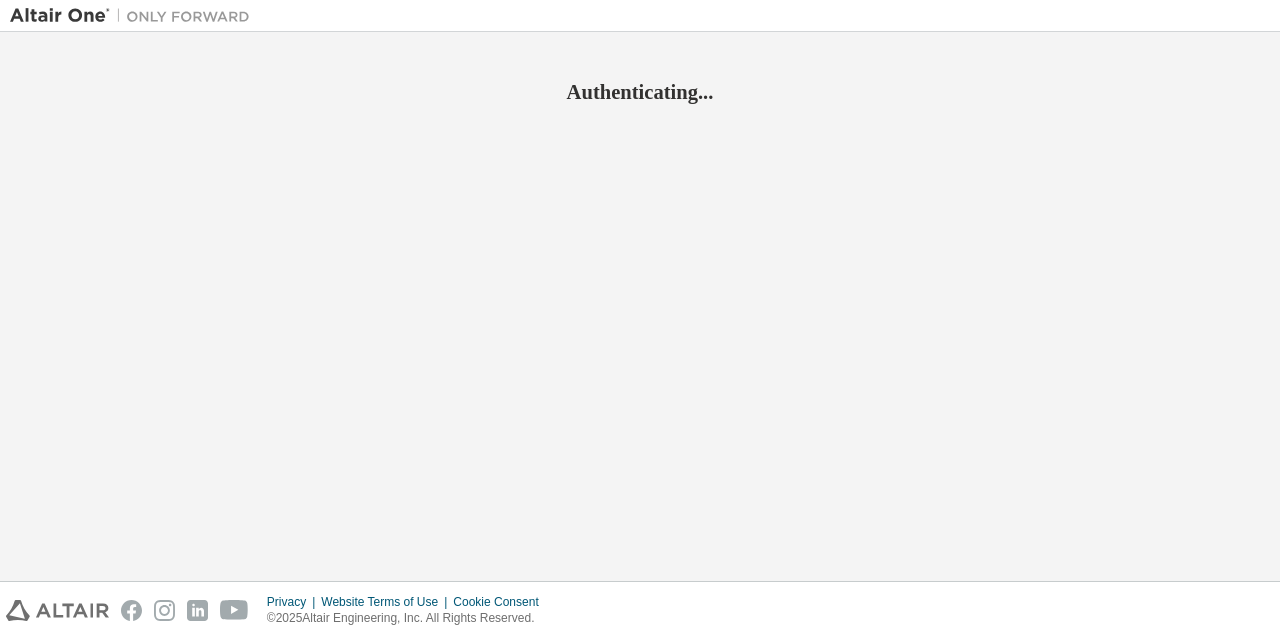 scroll, scrollTop: 0, scrollLeft: 0, axis: both 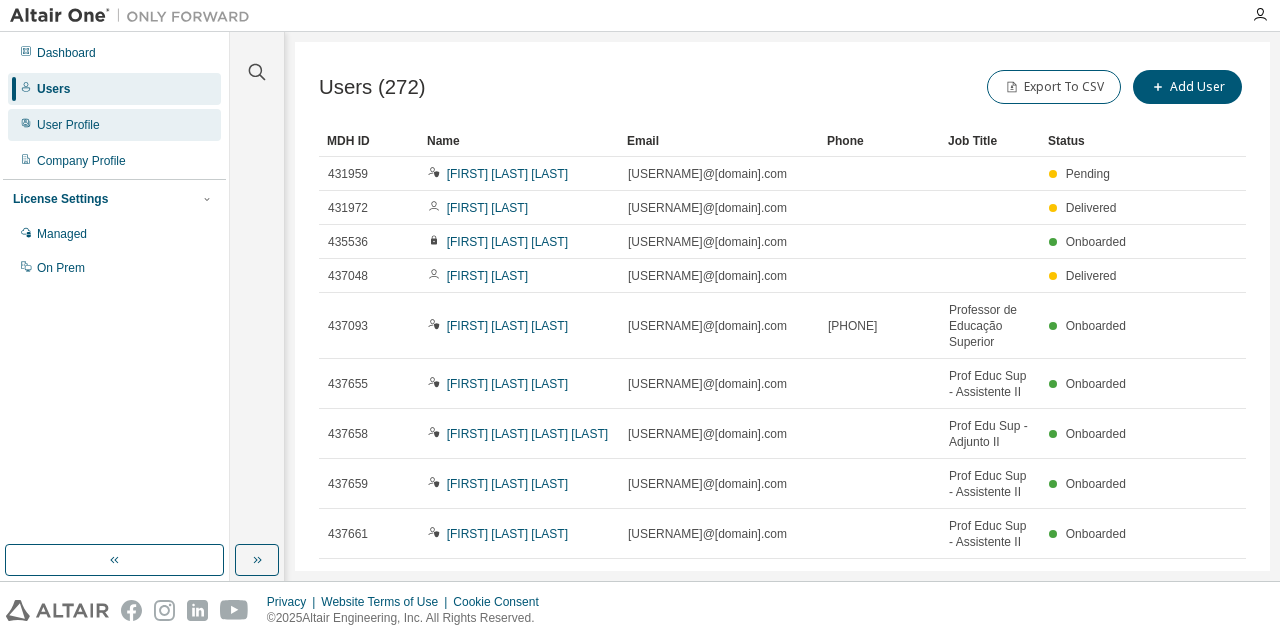 click on "User Profile" at bounding box center [68, 125] 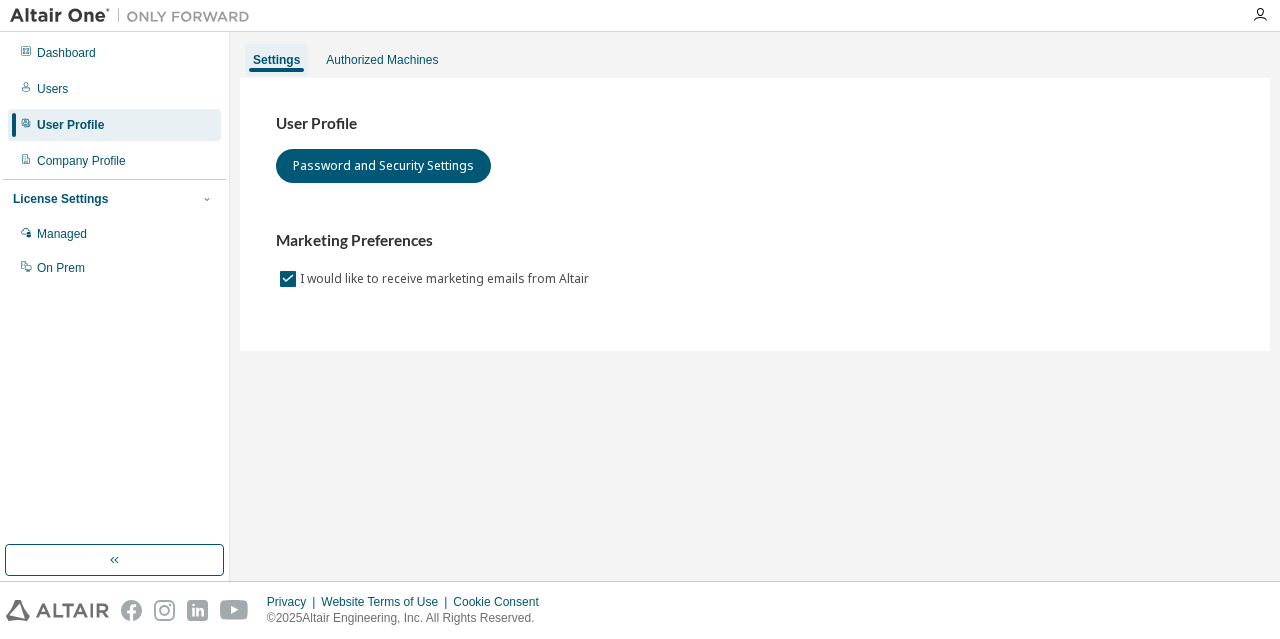 click on "Dashboard Users User Profile Company Profile License Settings Managed On Prem" at bounding box center (114, 160) 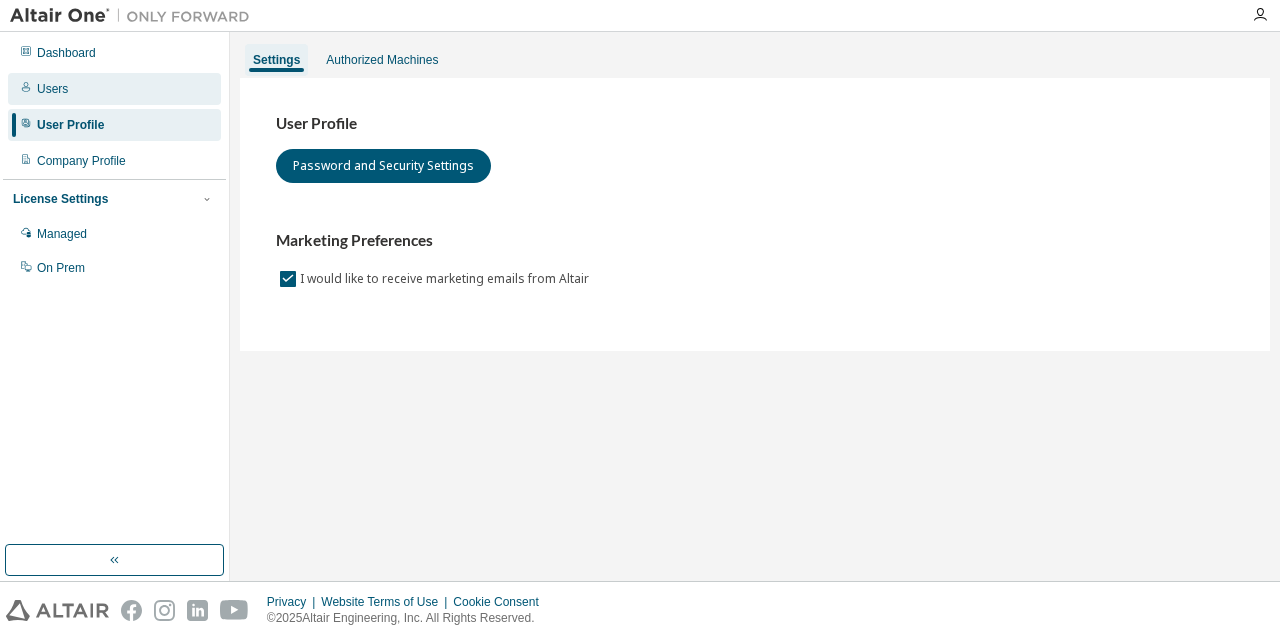 click on "Users" at bounding box center [114, 89] 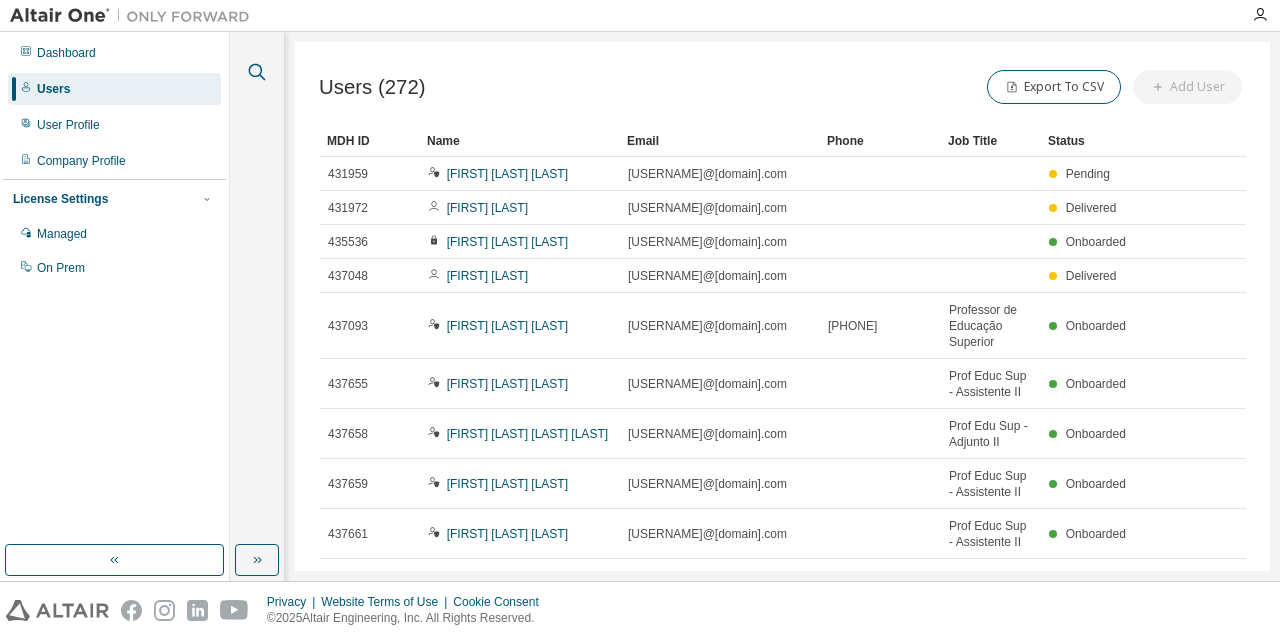 click 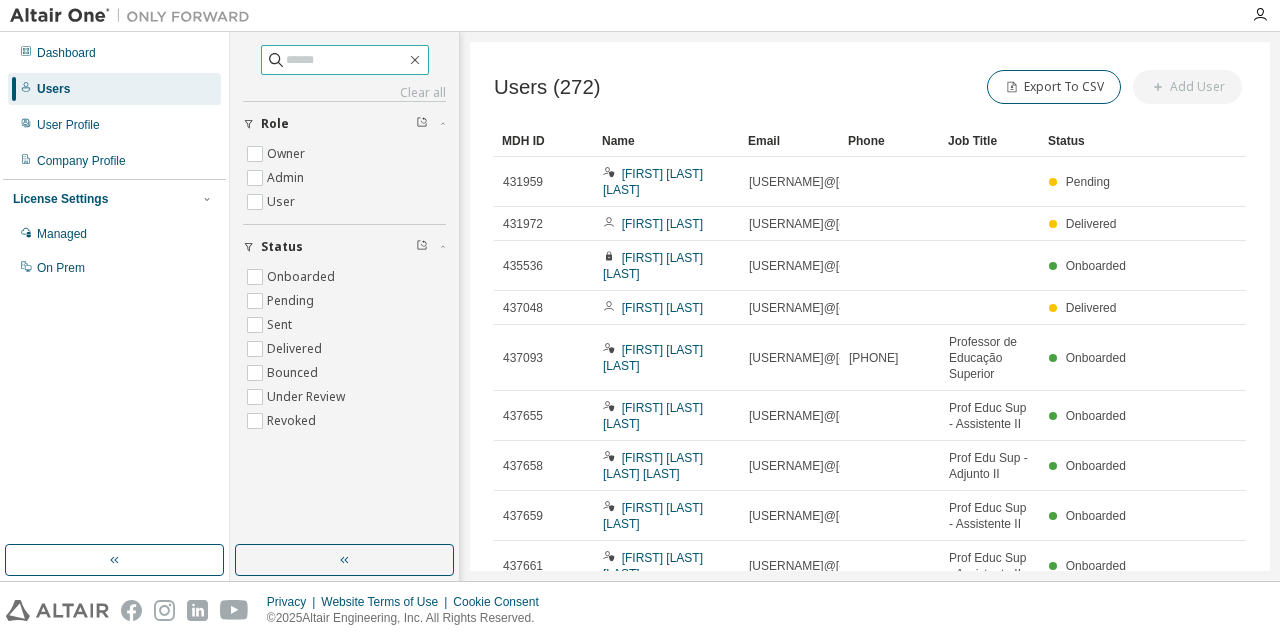 click at bounding box center (346, 60) 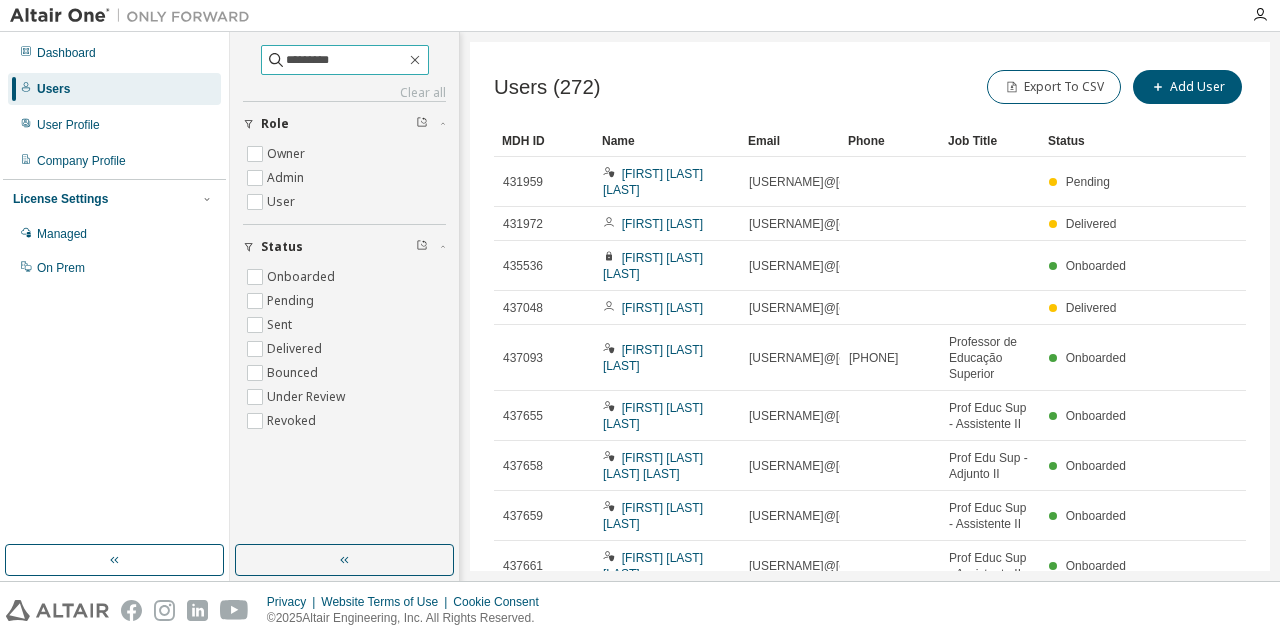 type on "*********" 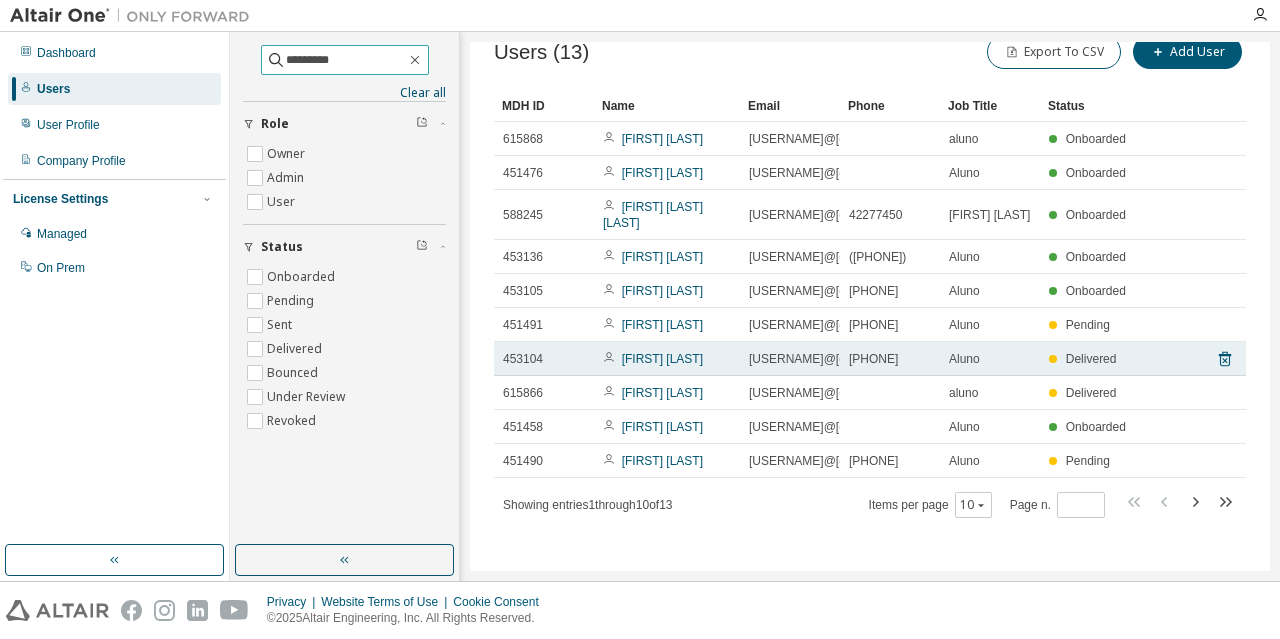 scroll, scrollTop: 67, scrollLeft: 0, axis: vertical 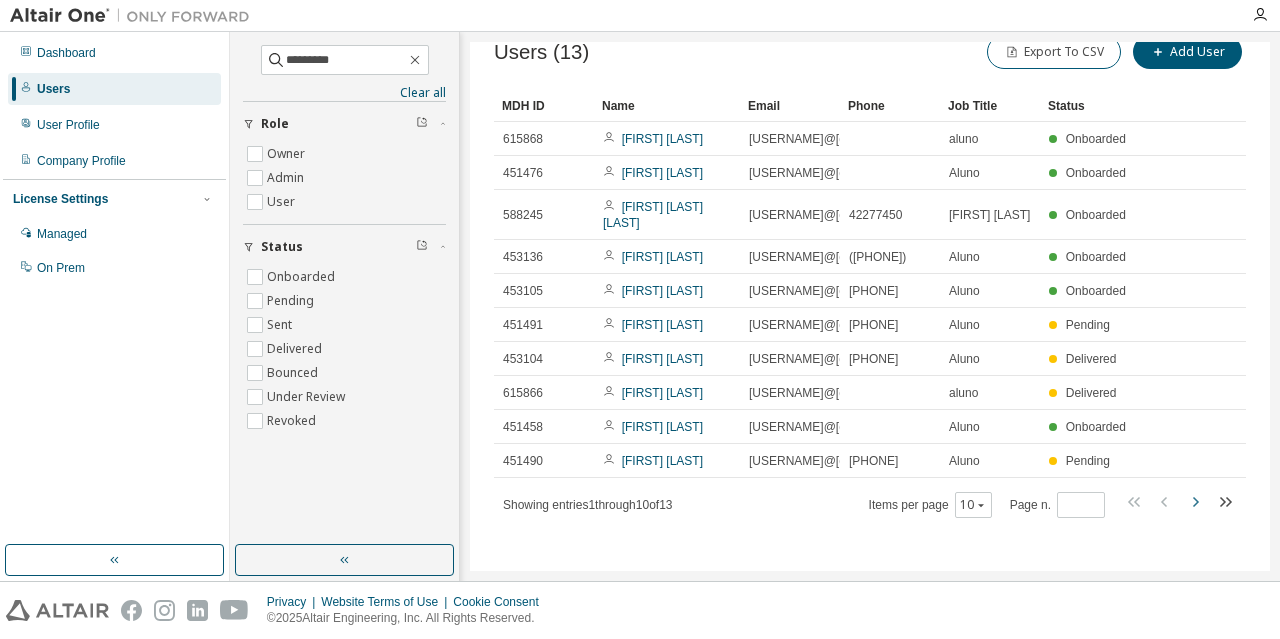 click 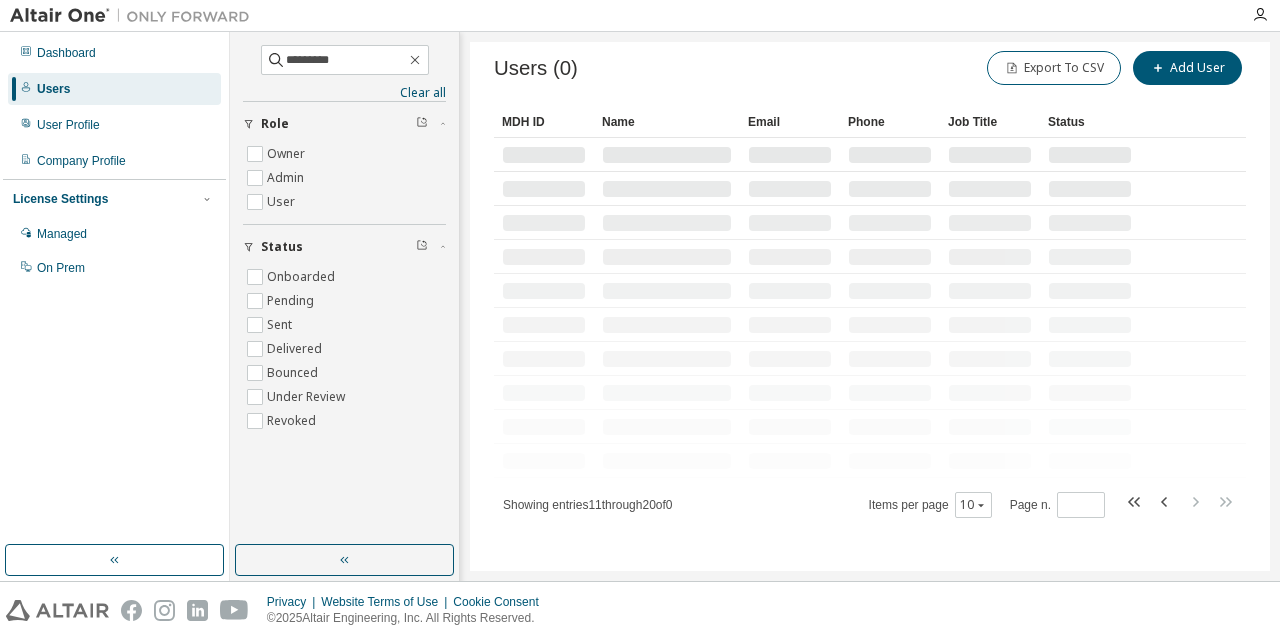type on "*" 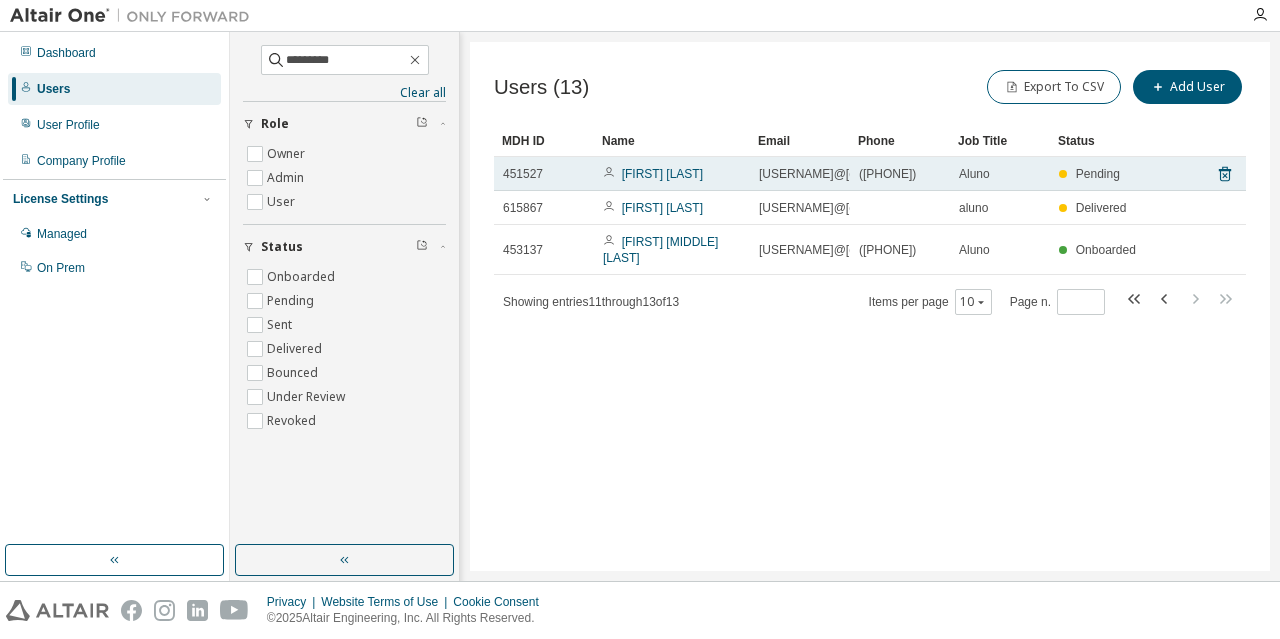 scroll, scrollTop: 0, scrollLeft: 0, axis: both 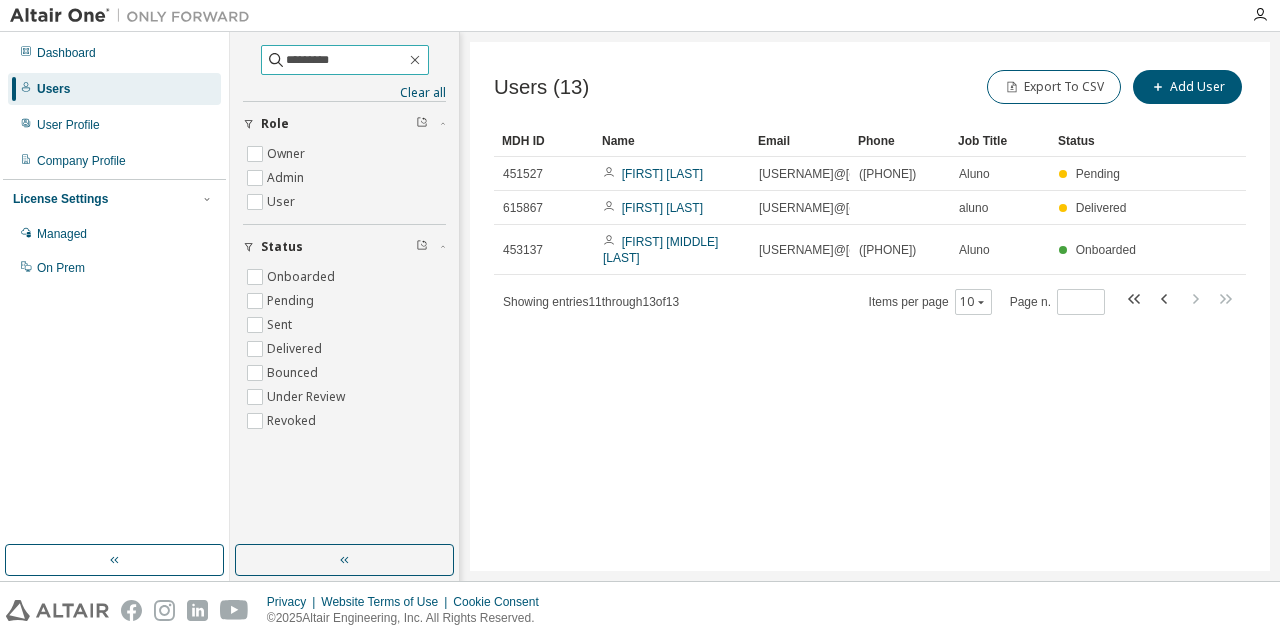 click on "*********" at bounding box center (346, 60) 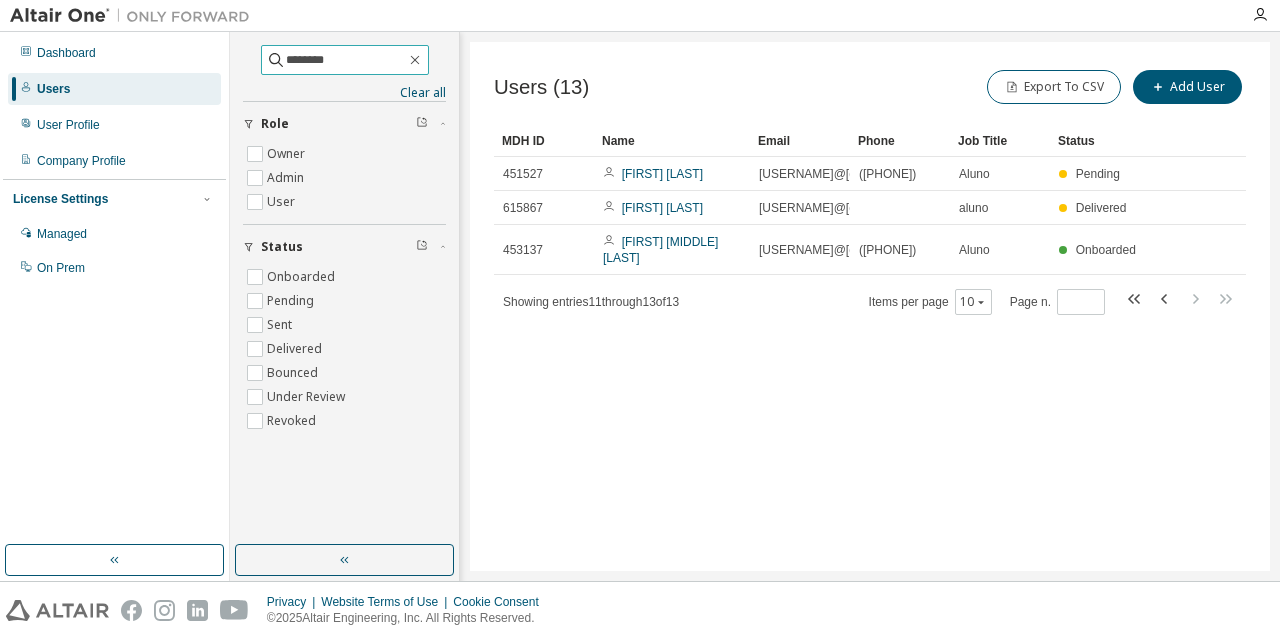 type on "********" 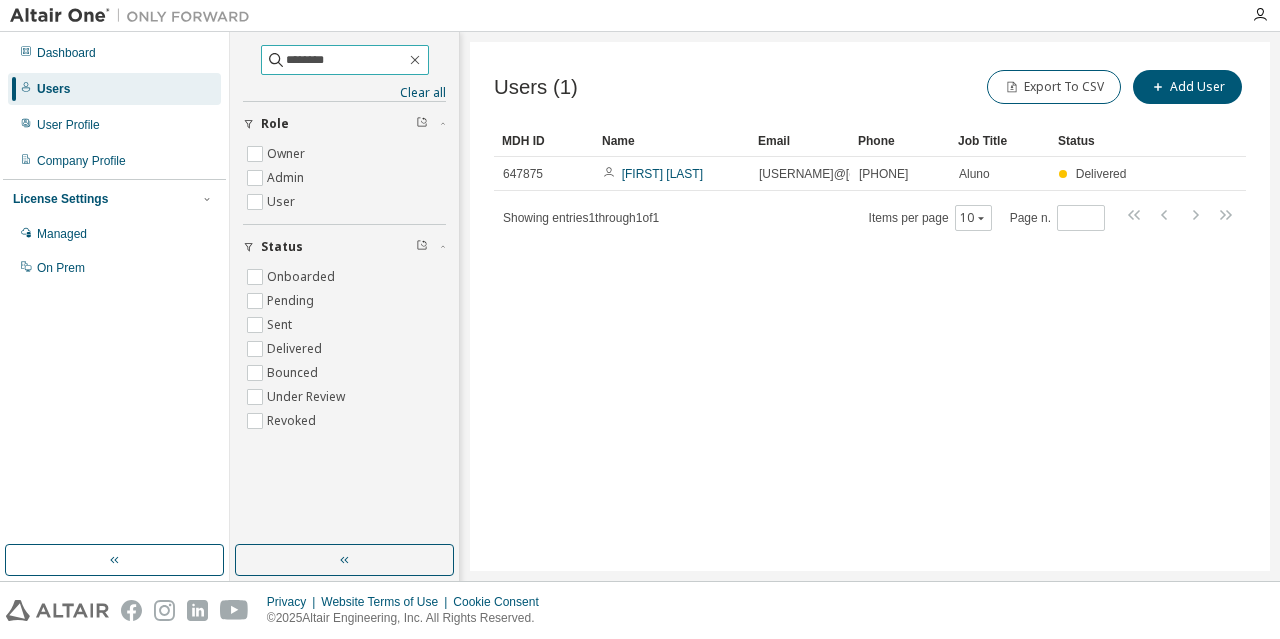 click on "********" at bounding box center [346, 60] 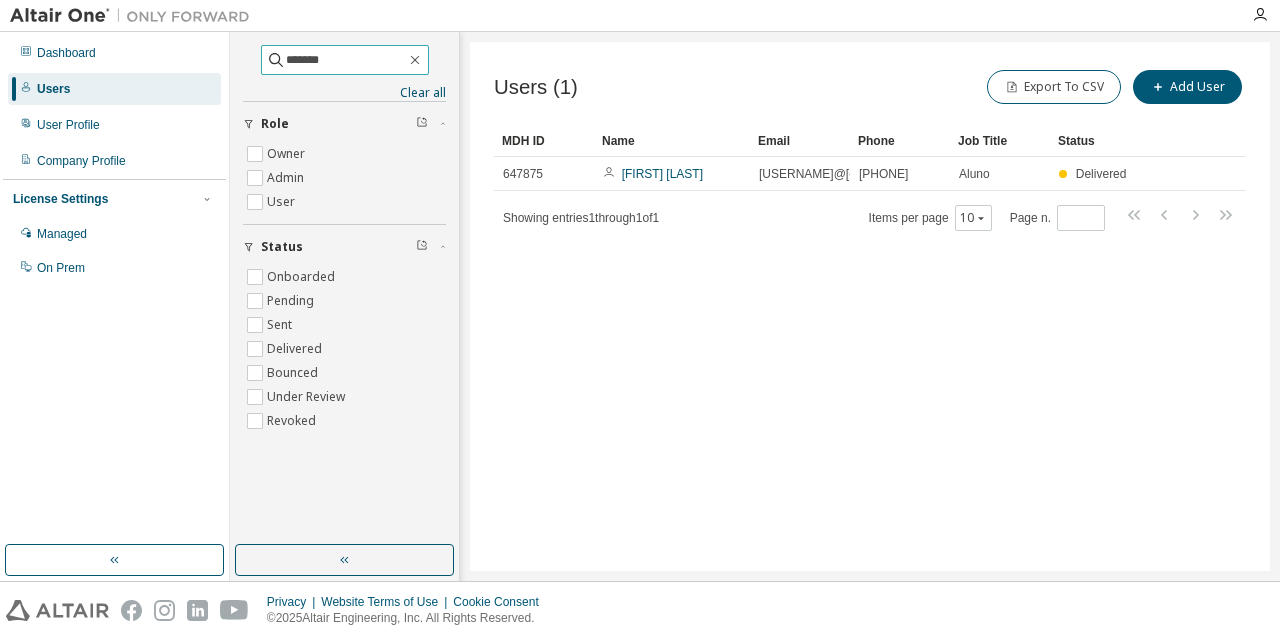 type on "*******" 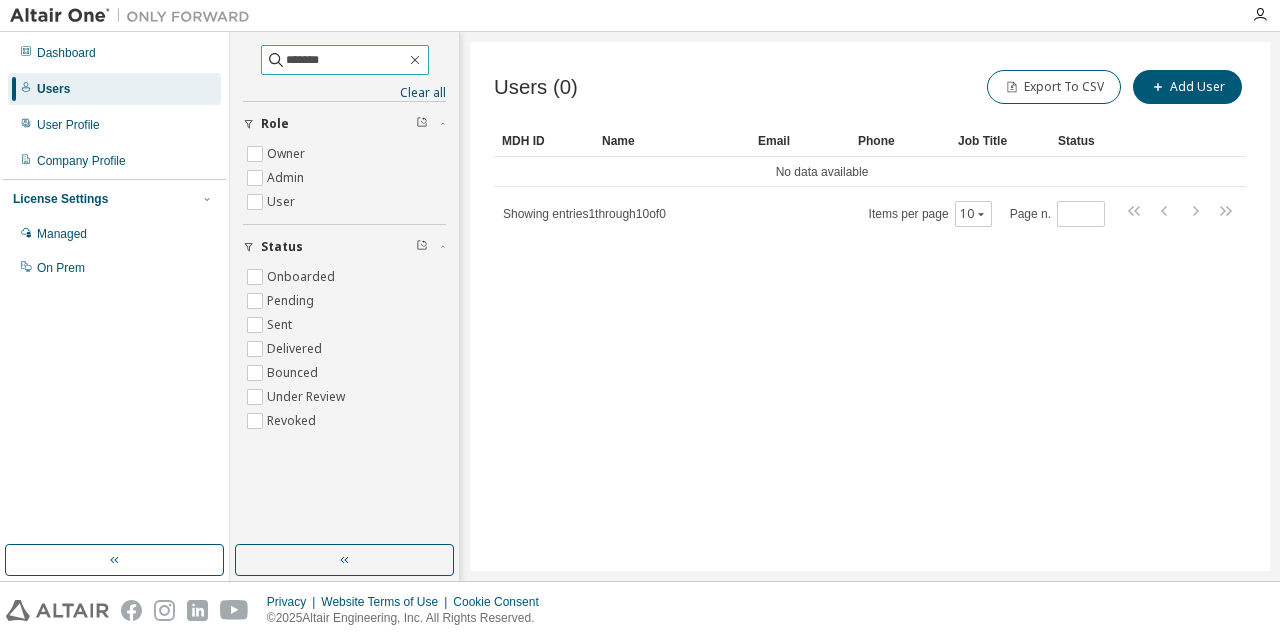 click on "*******" at bounding box center [346, 60] 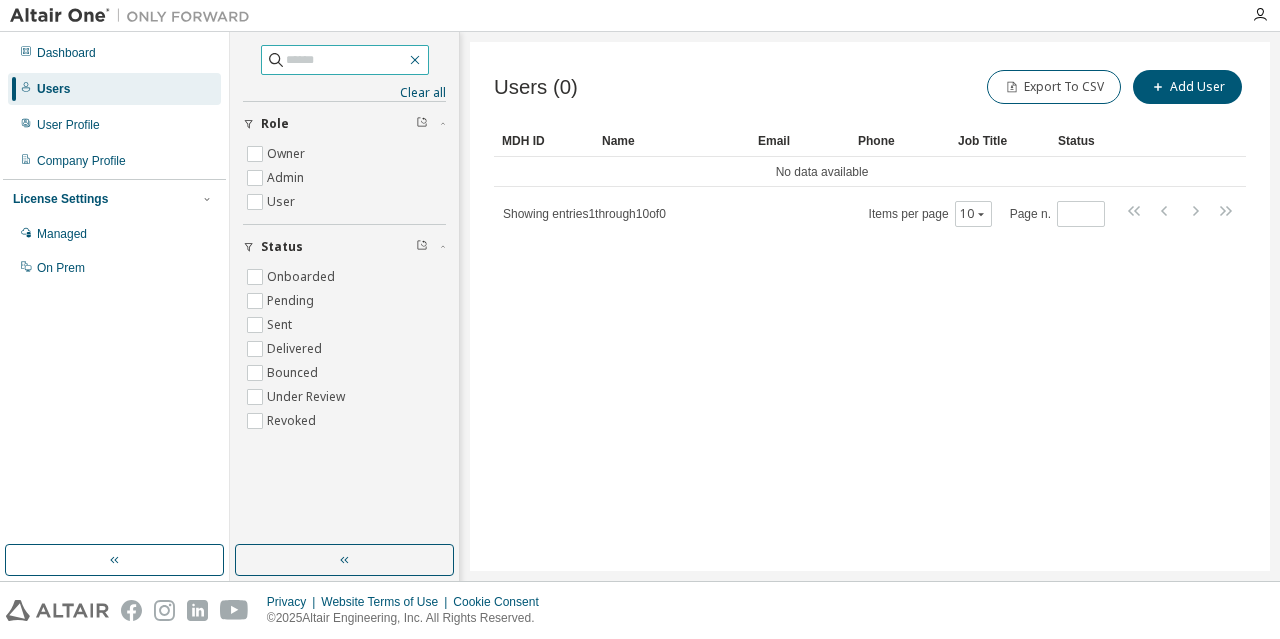 type 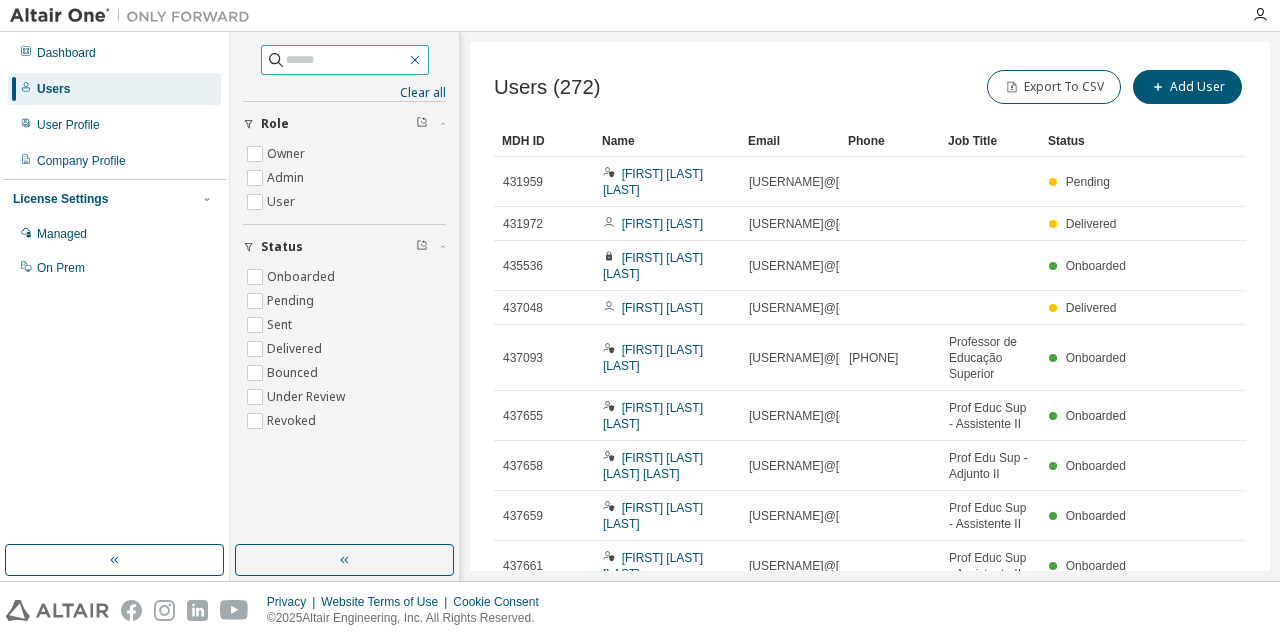 click 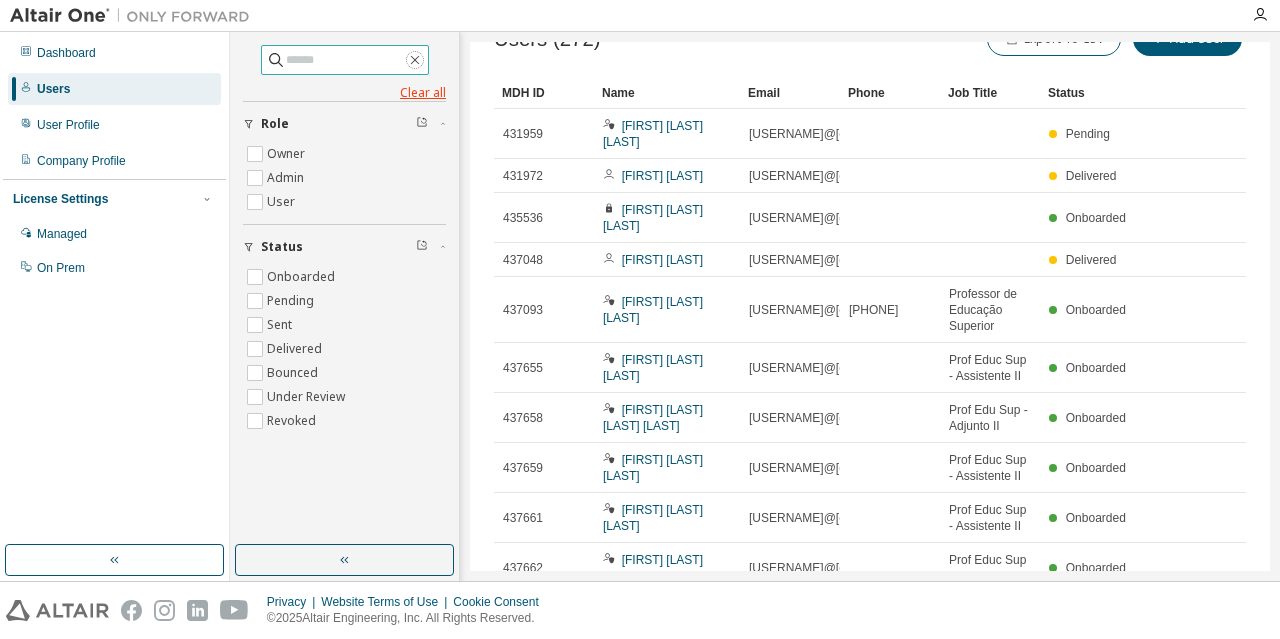 scroll, scrollTop: 47, scrollLeft: 0, axis: vertical 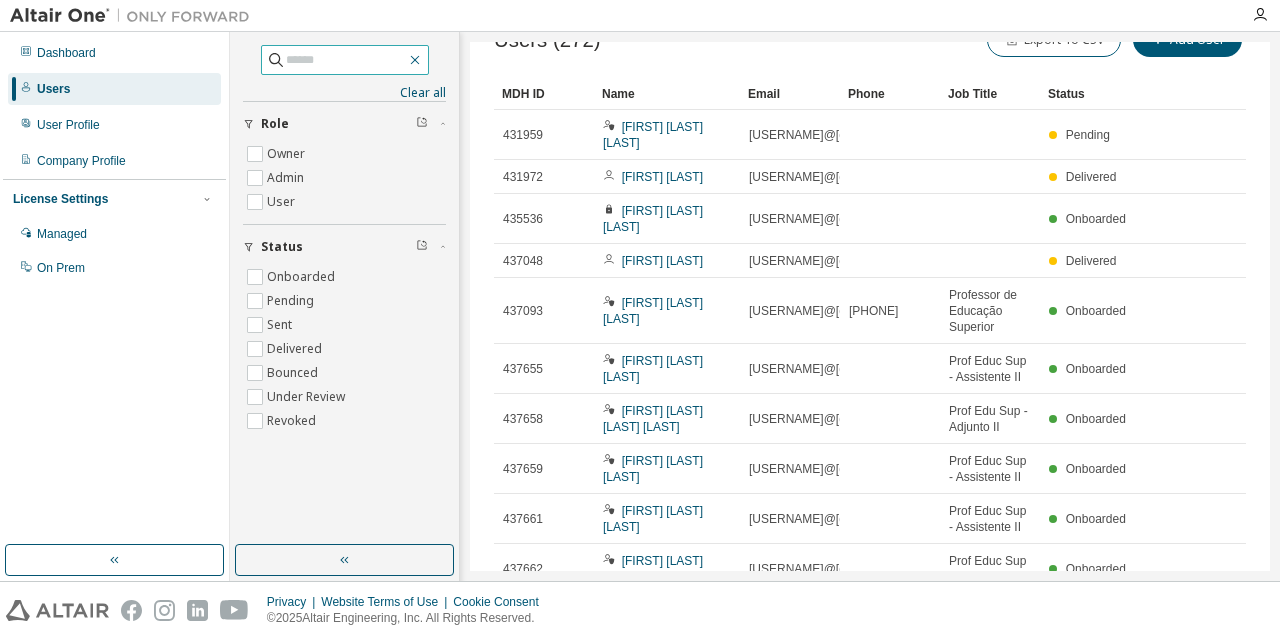 click 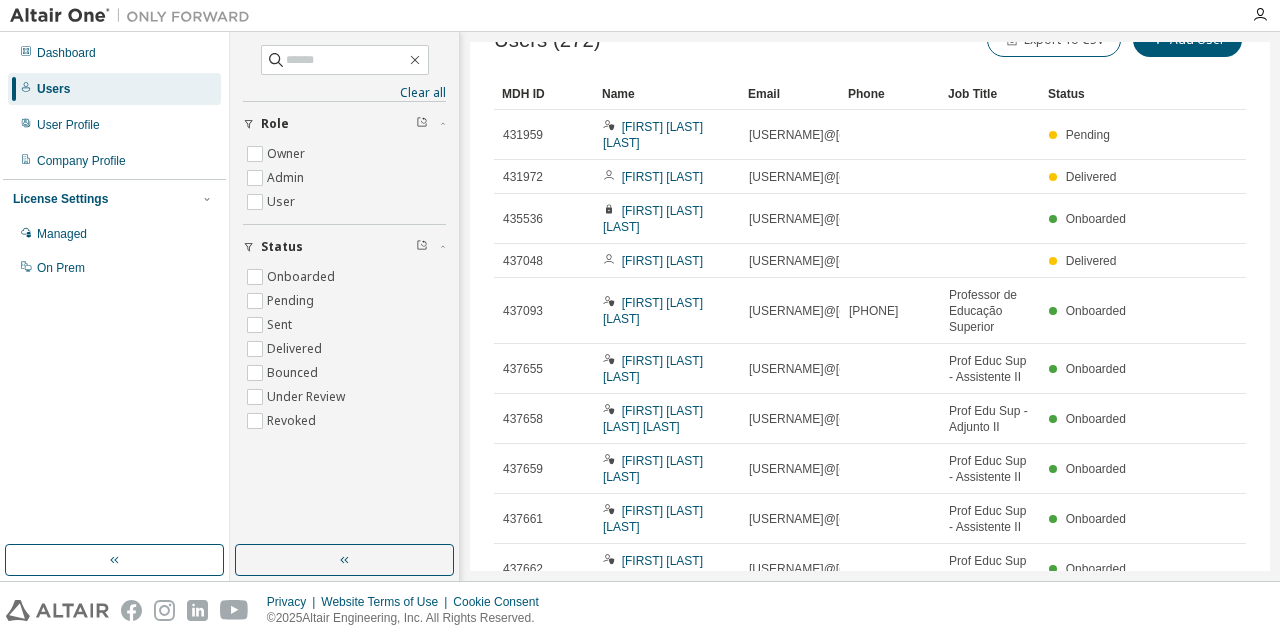 click at bounding box center [750, 15] 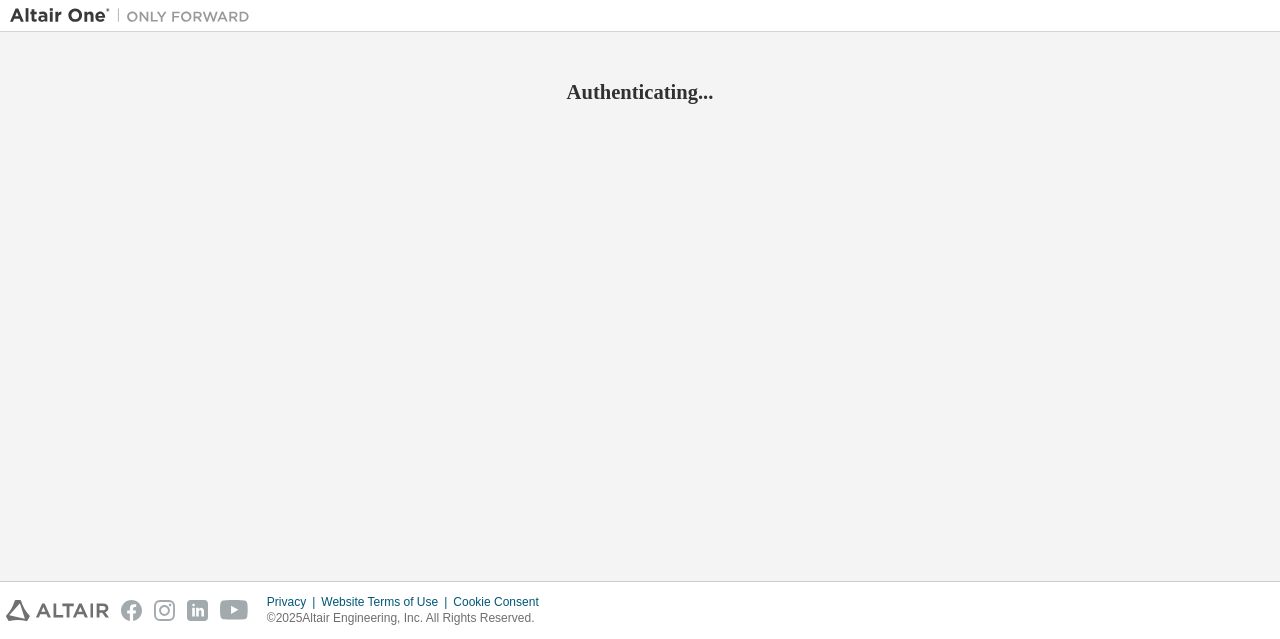 scroll, scrollTop: 0, scrollLeft: 0, axis: both 